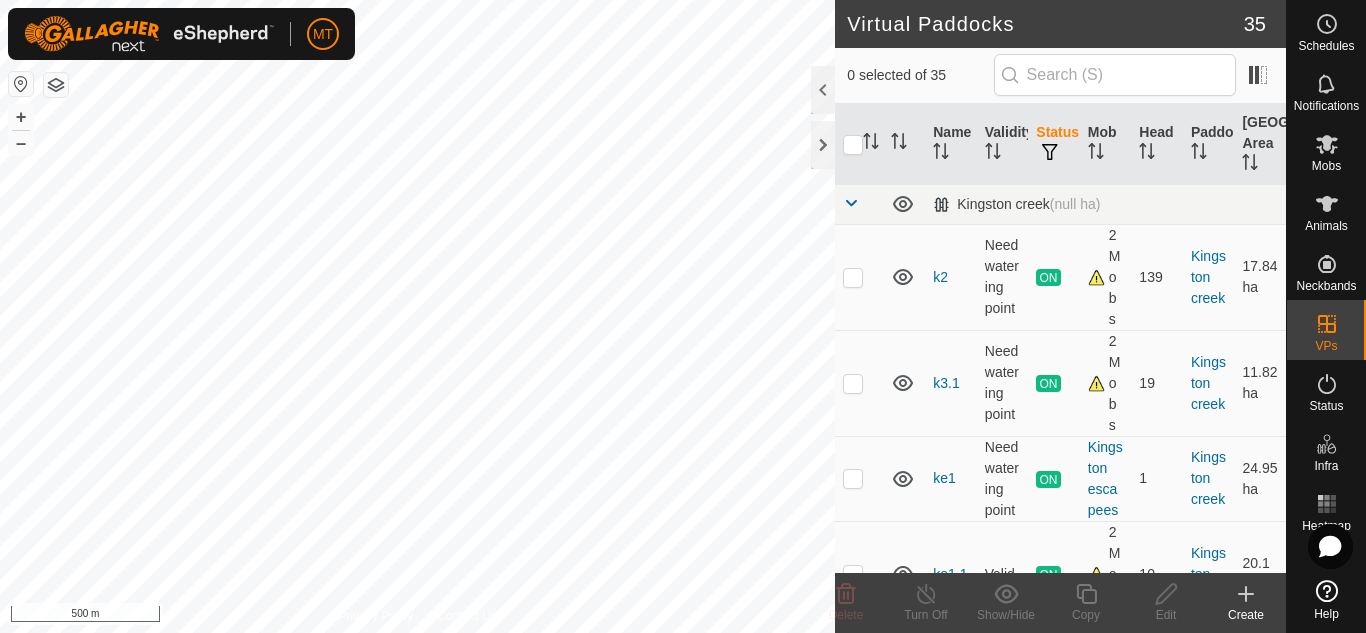 scroll, scrollTop: 0, scrollLeft: 0, axis: both 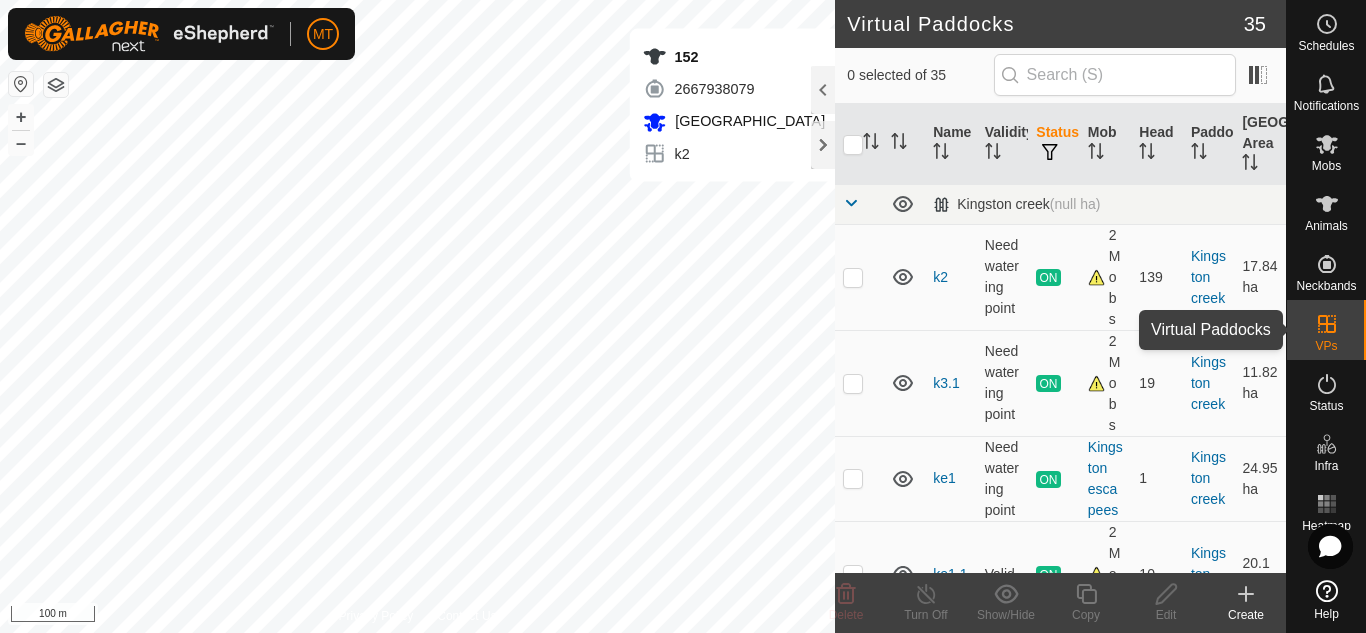 click 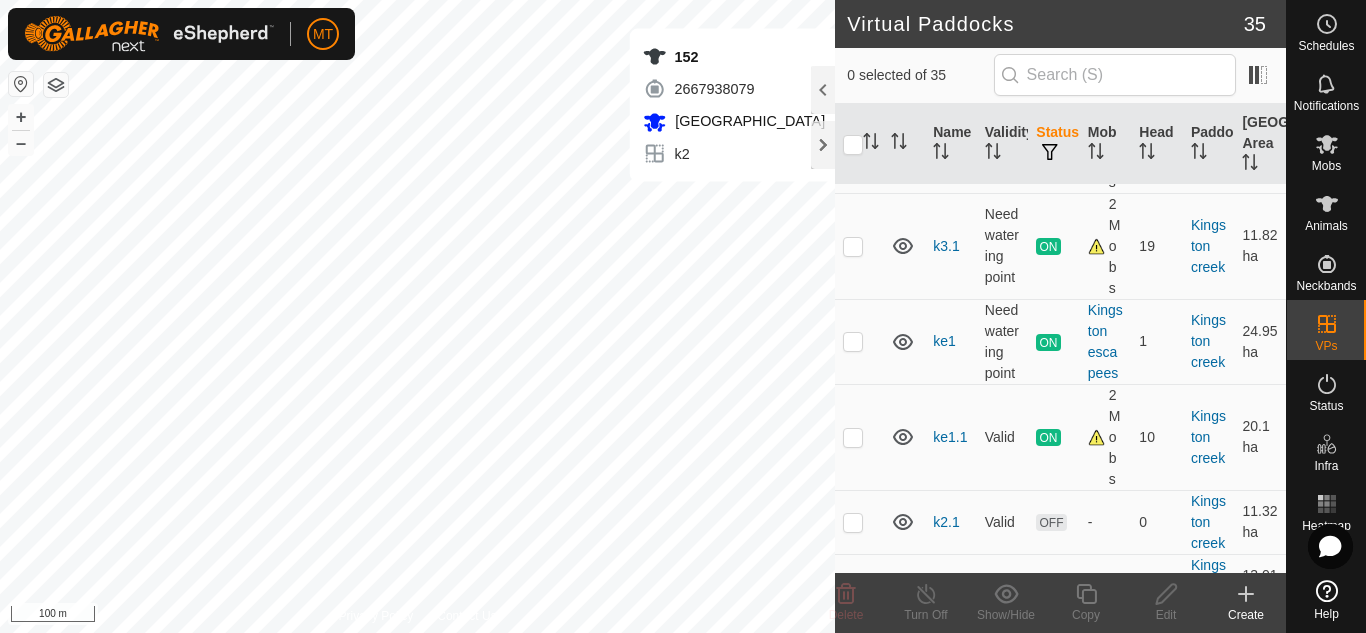 scroll, scrollTop: 148, scrollLeft: 0, axis: vertical 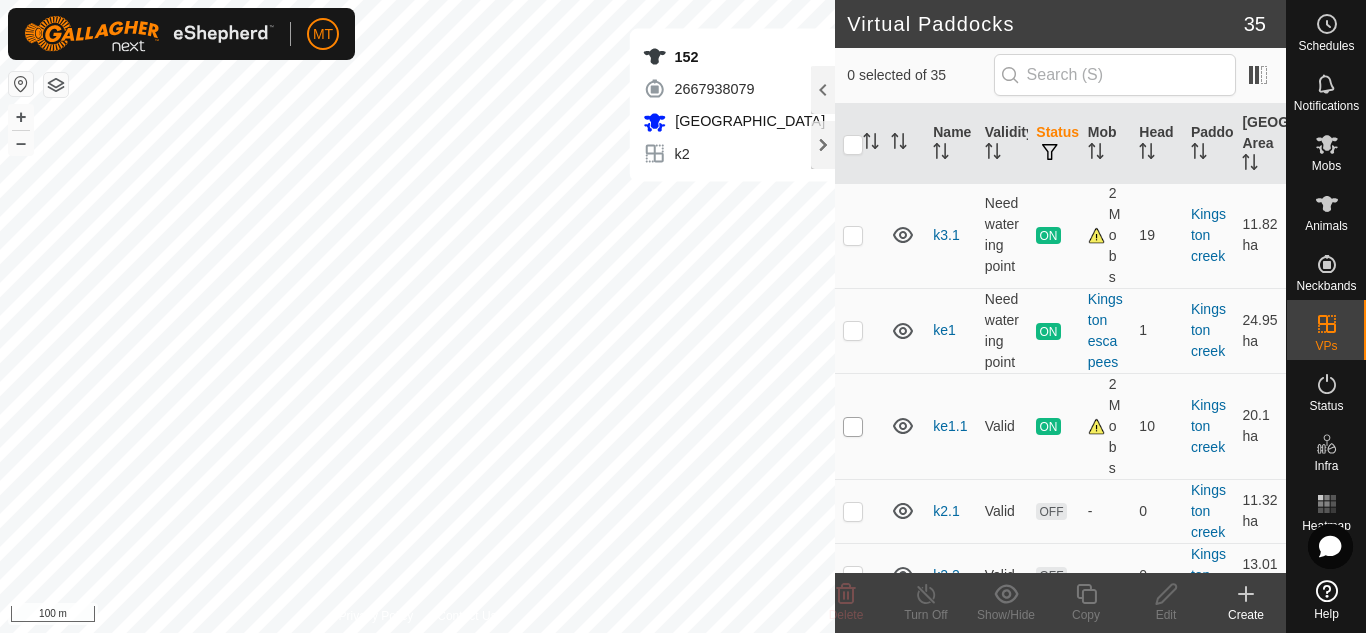 click at bounding box center (853, 427) 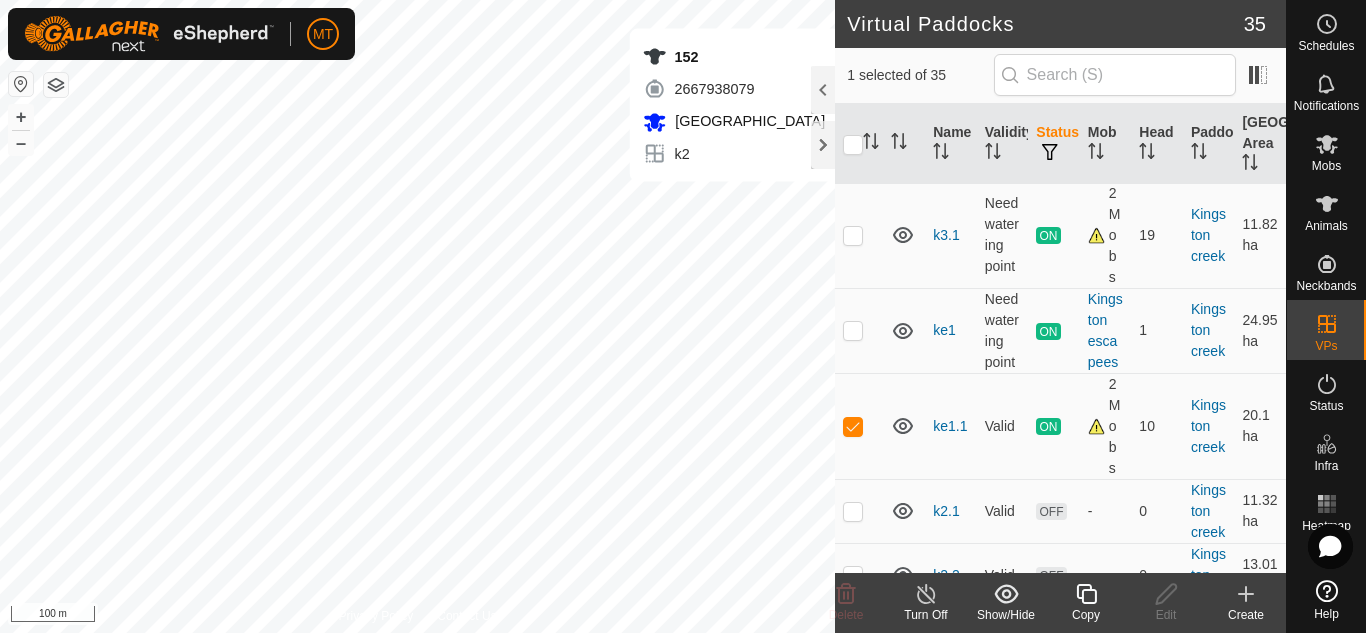 click 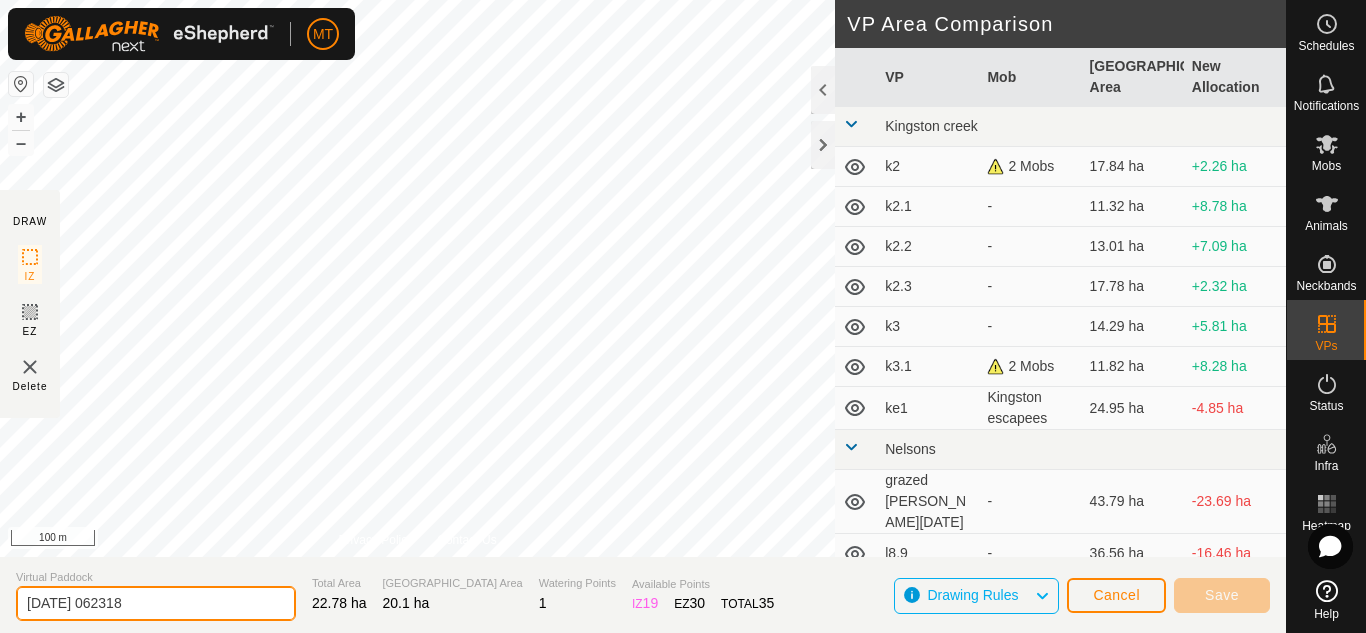 drag, startPoint x: 182, startPoint y: 608, endPoint x: 0, endPoint y: 600, distance: 182.17574 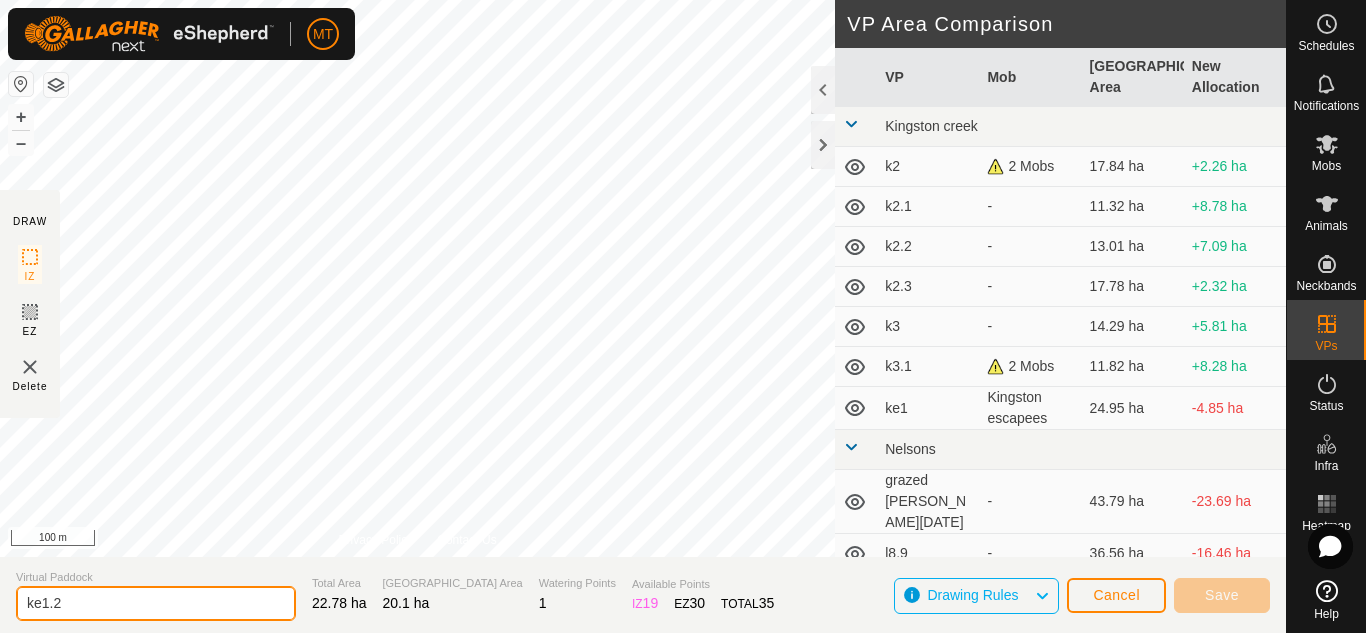 type on "ke1.2" 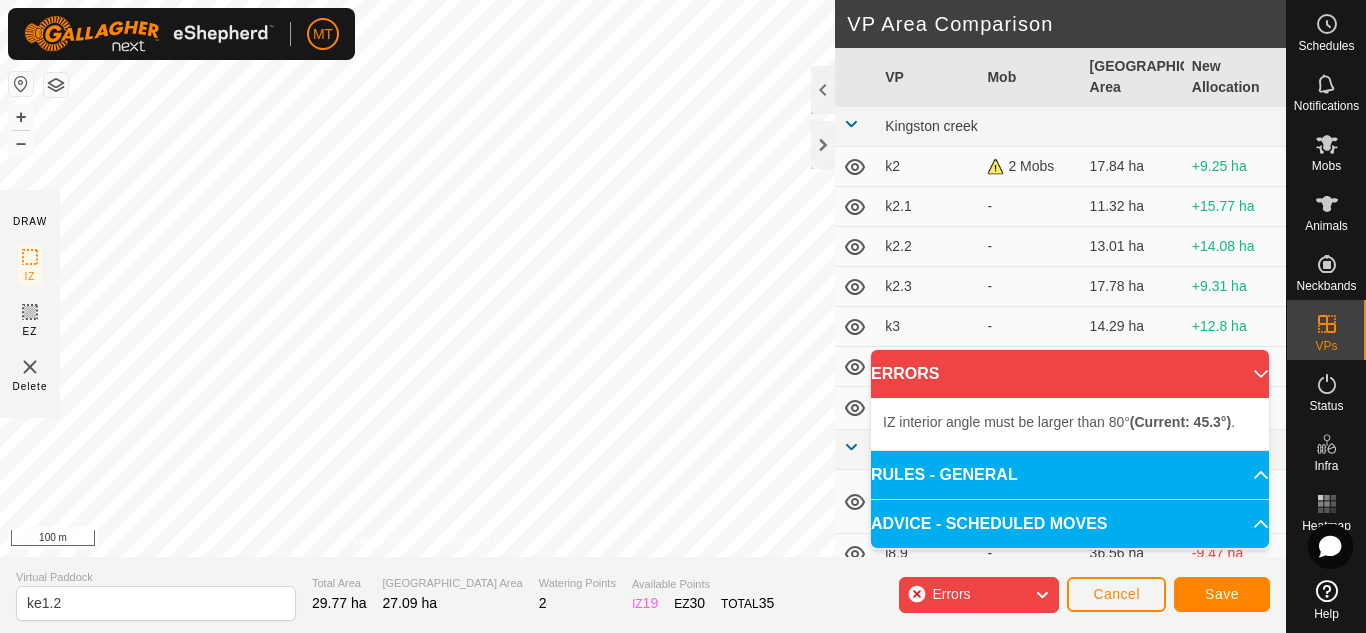 click on "Privacy Policy Contact Us + – ⇧ i 100 m" at bounding box center [417, 278] 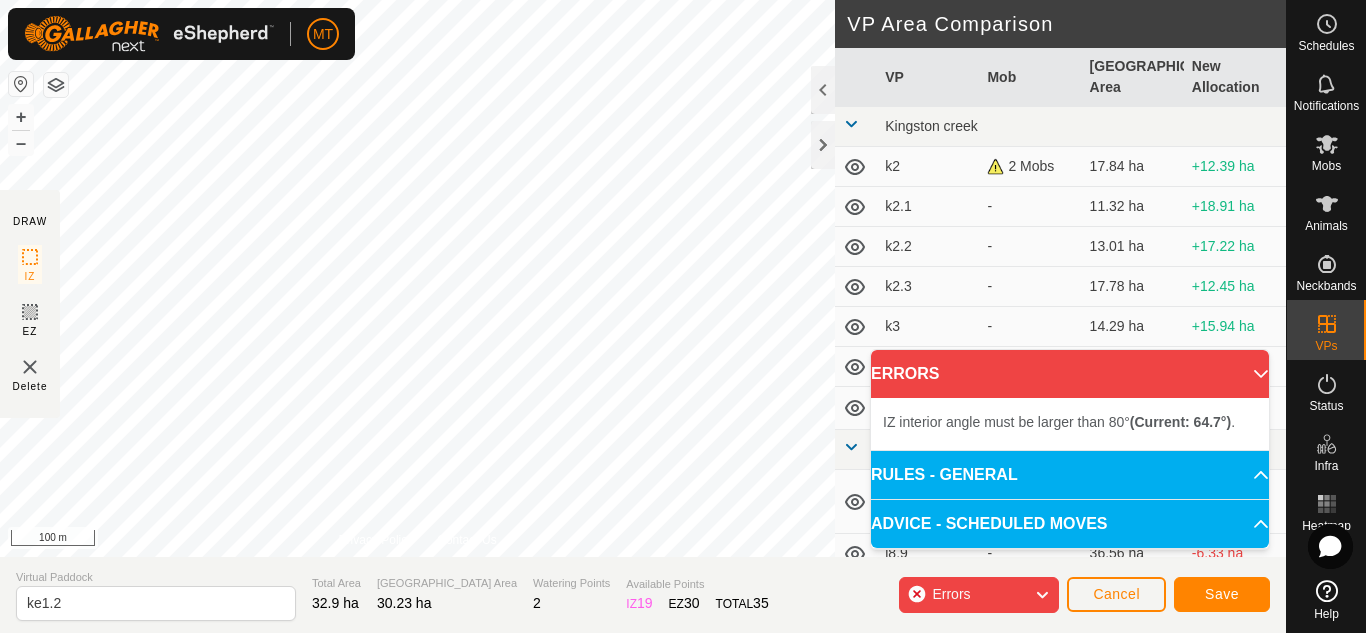 click on "IZ interior angle must be larger than 80°  (Current: 64.7°) . + – ⇧ i 100 m" at bounding box center [417, 278] 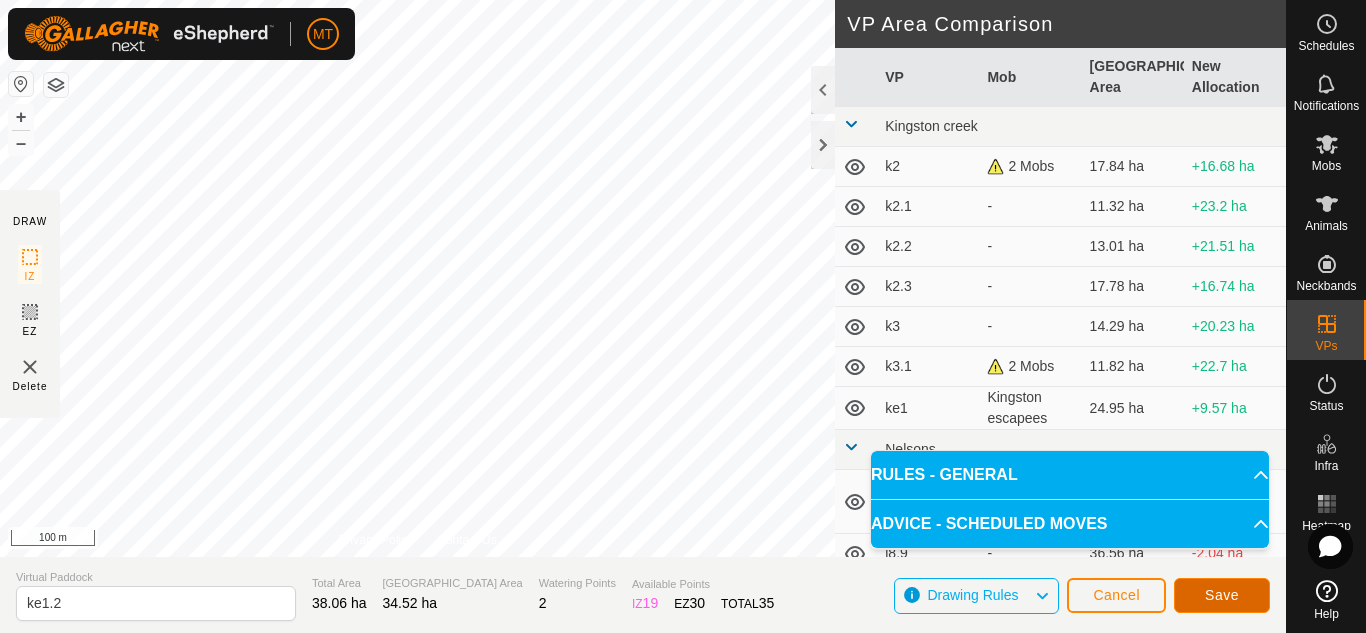 click on "Save" 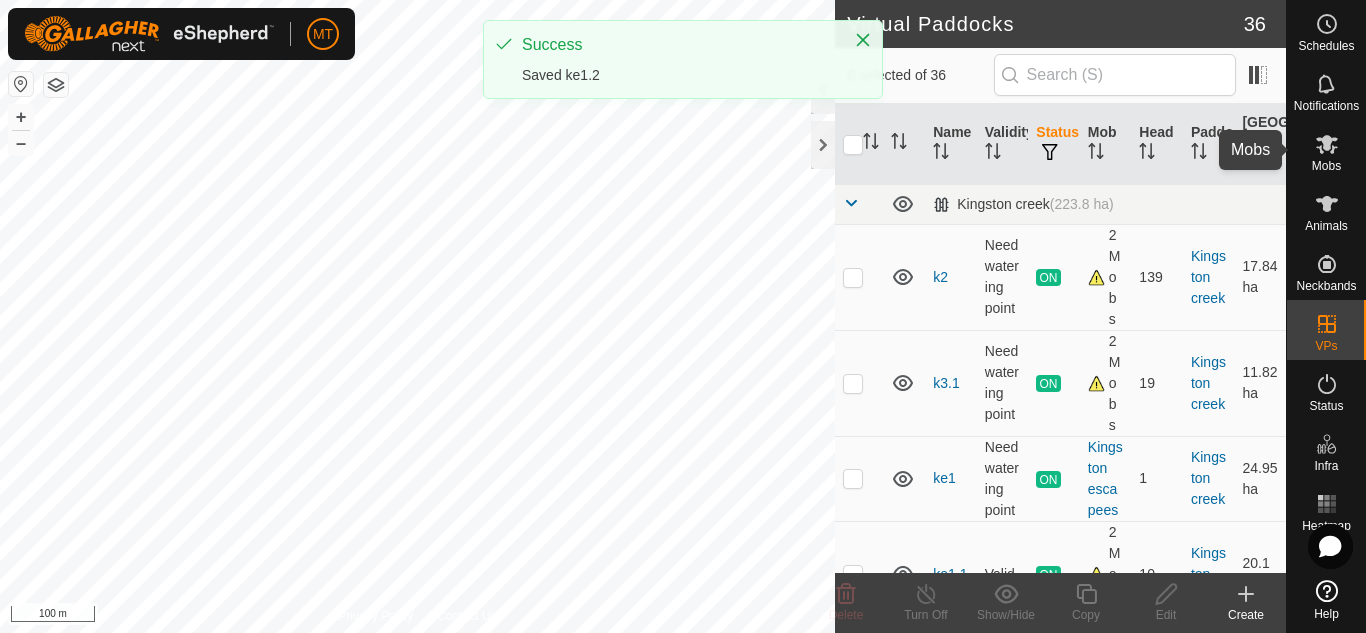 click 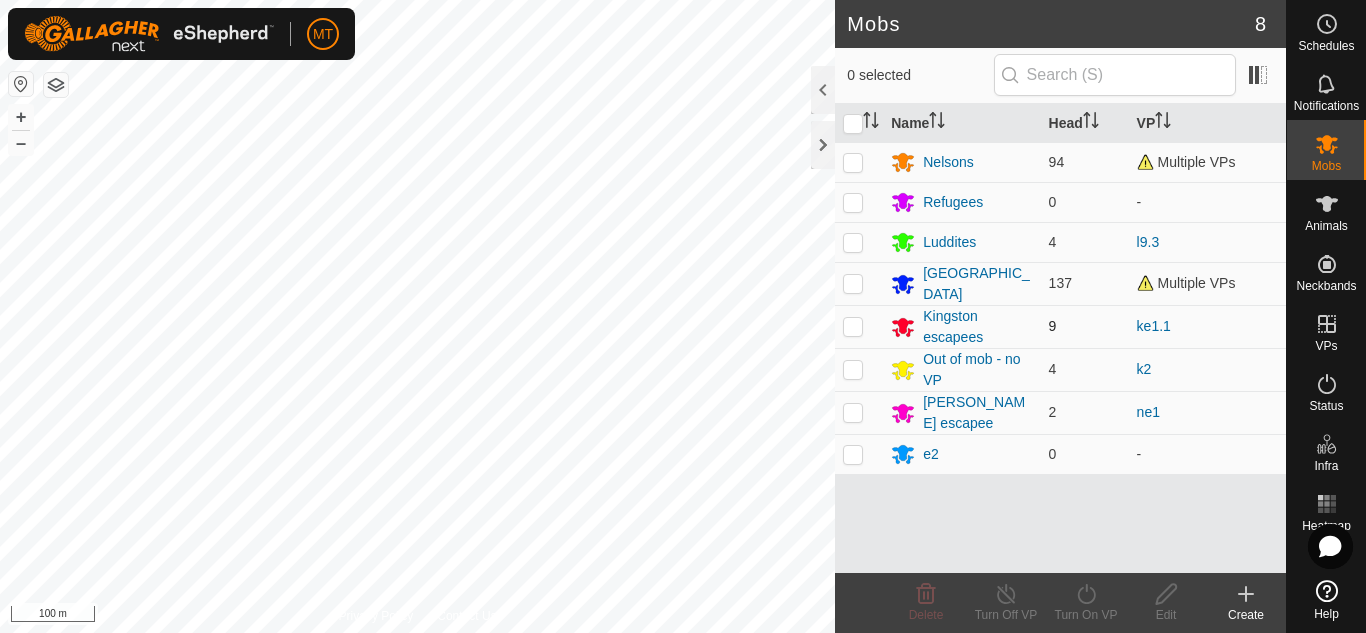 click at bounding box center (853, 326) 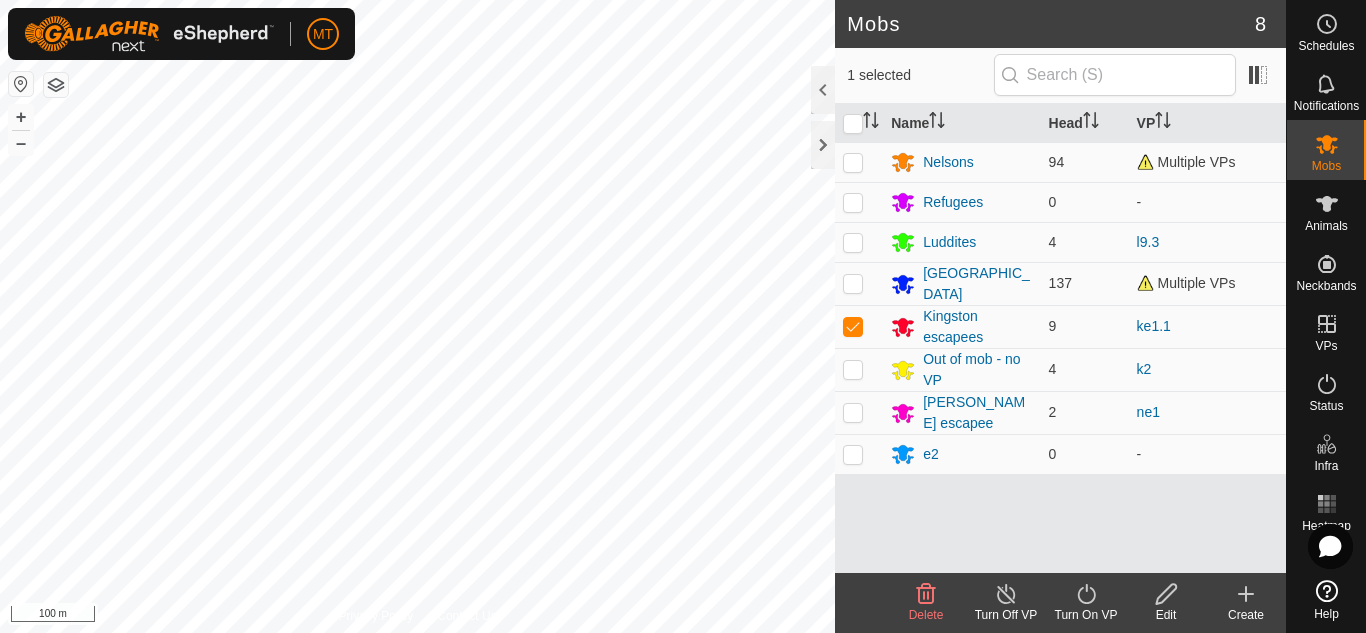 click 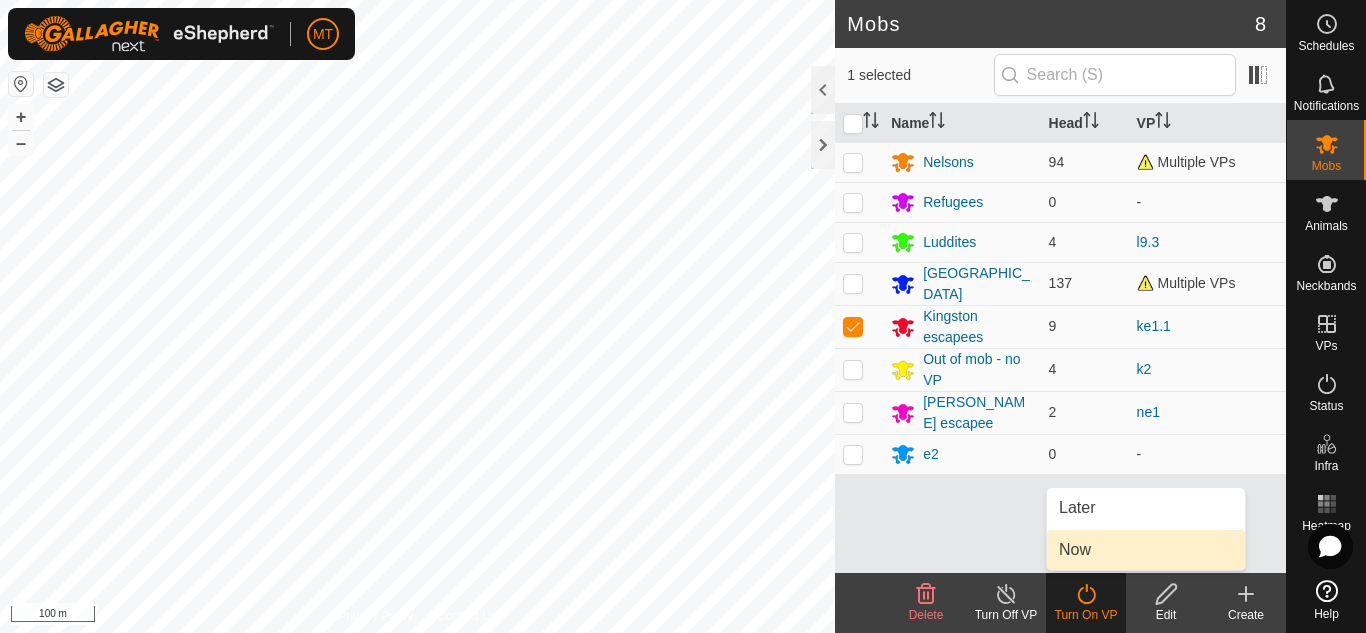 click on "Now" at bounding box center (1146, 550) 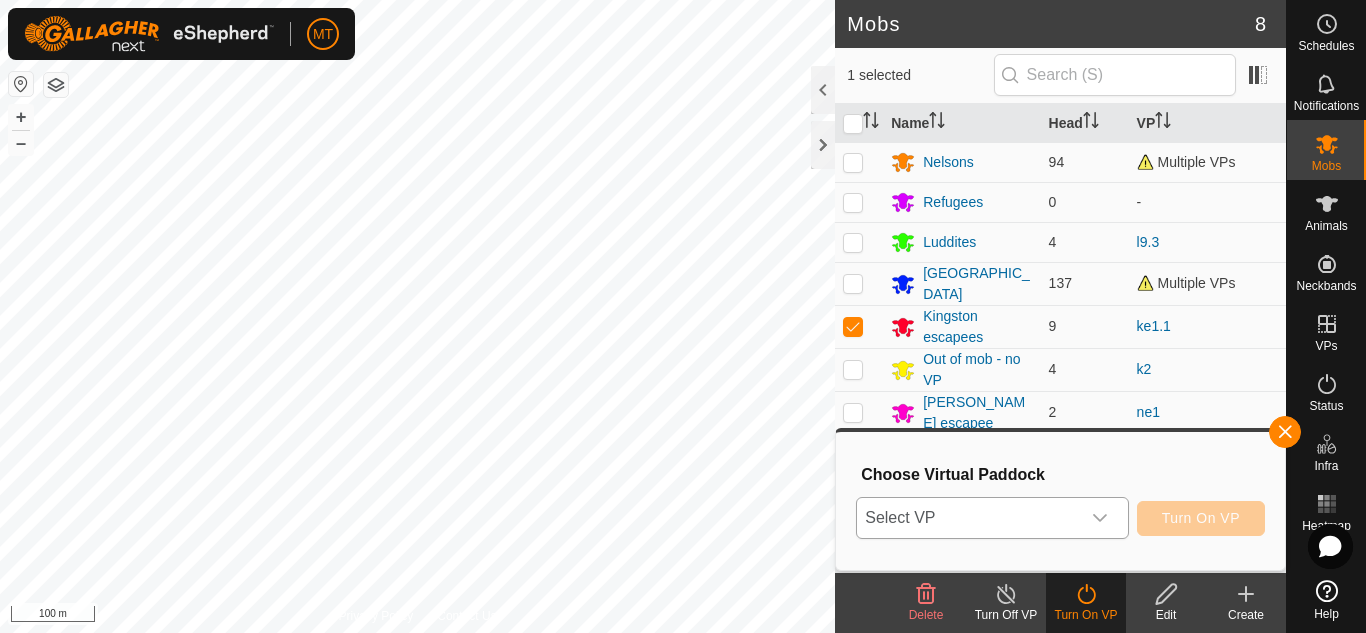 click on "Select VP" at bounding box center [968, 518] 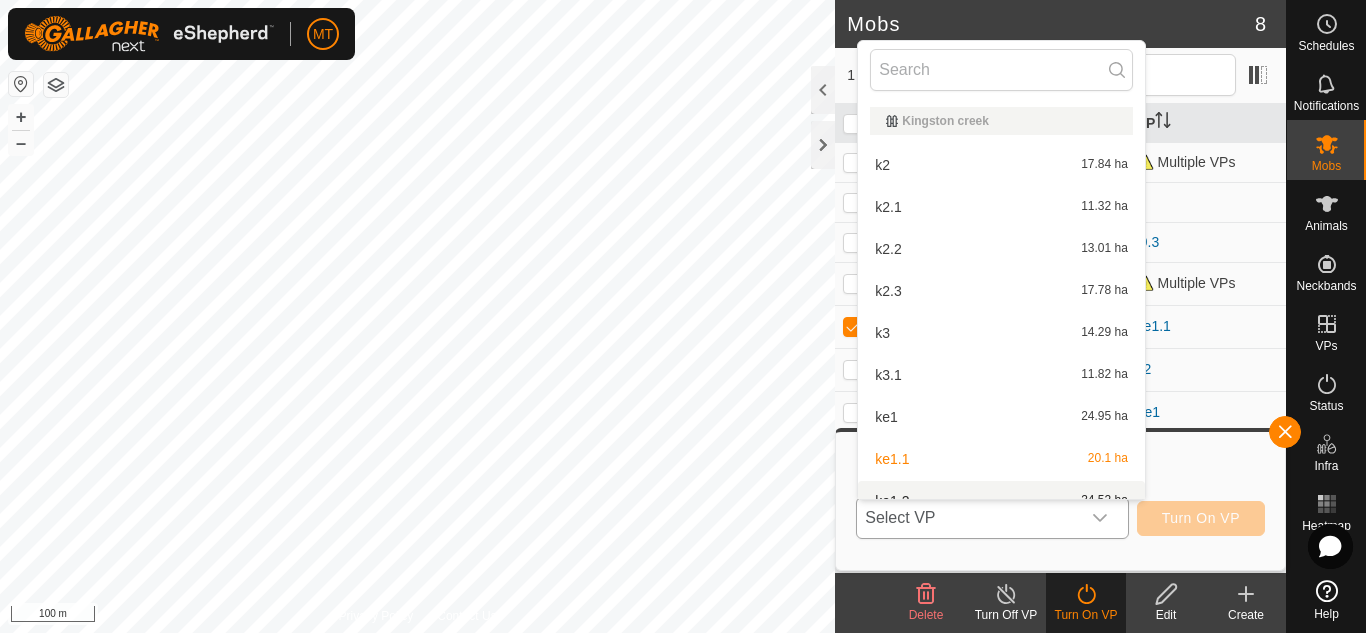 scroll, scrollTop: 22, scrollLeft: 0, axis: vertical 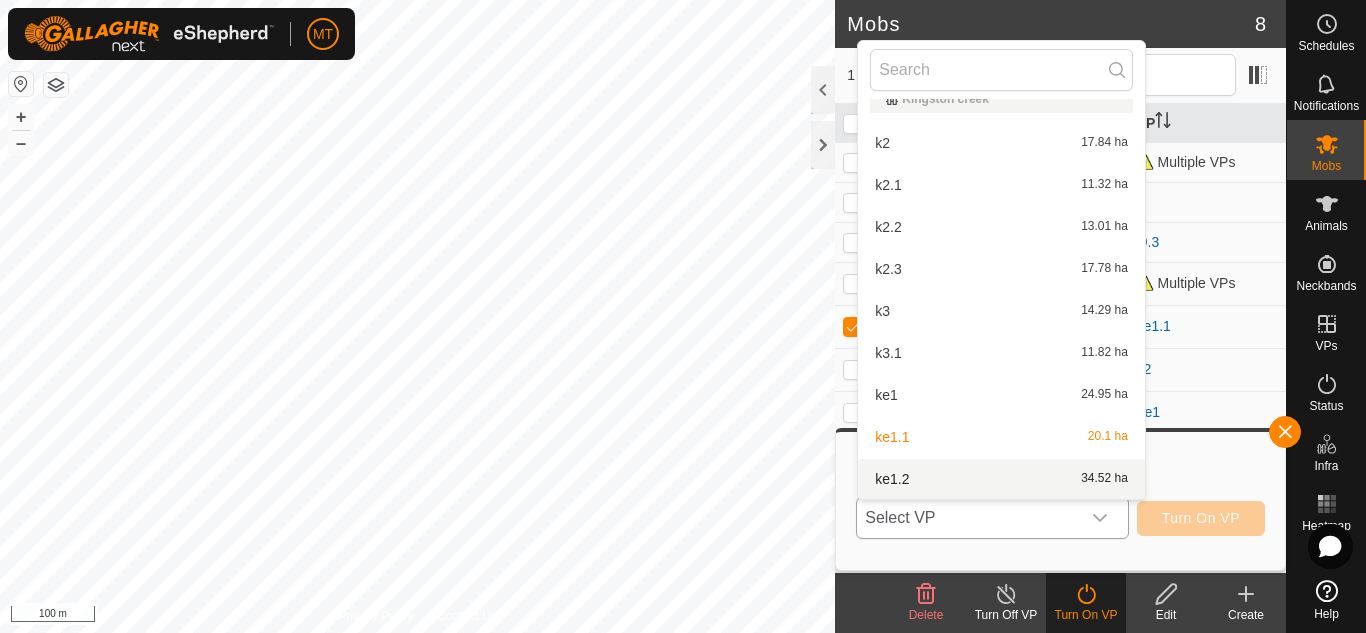 click on "ke1.2  34.52 ha" at bounding box center [1001, 479] 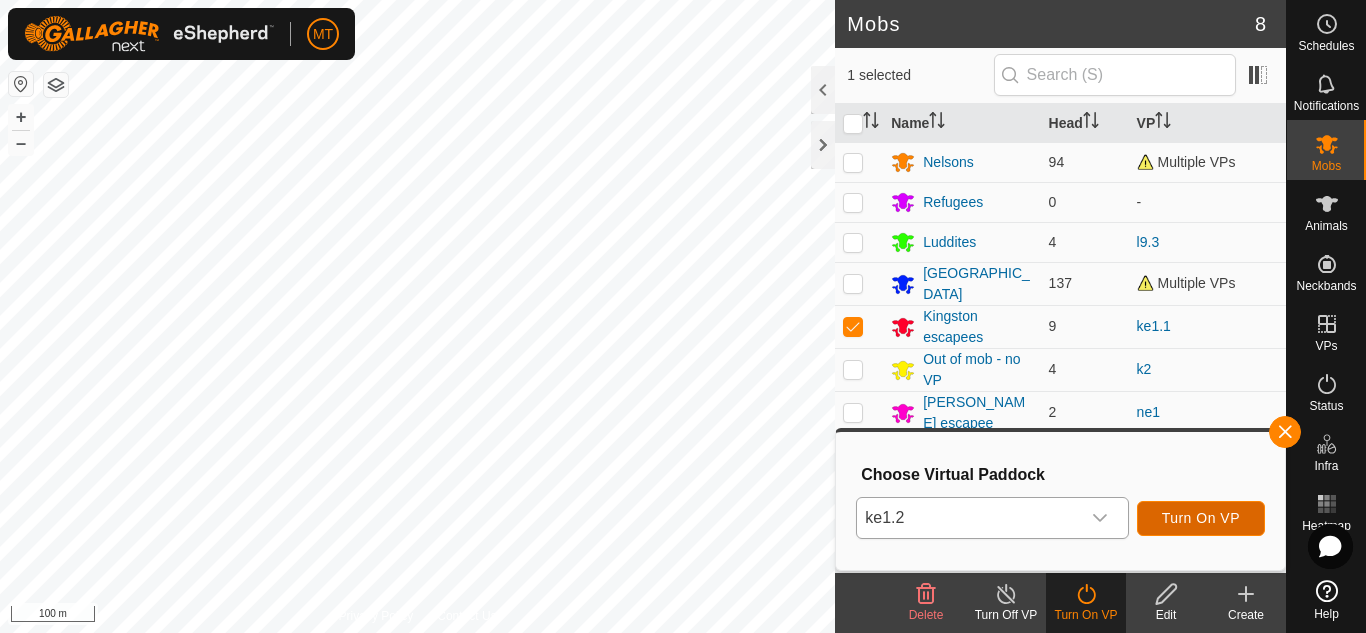 click on "Turn On VP" at bounding box center [1201, 518] 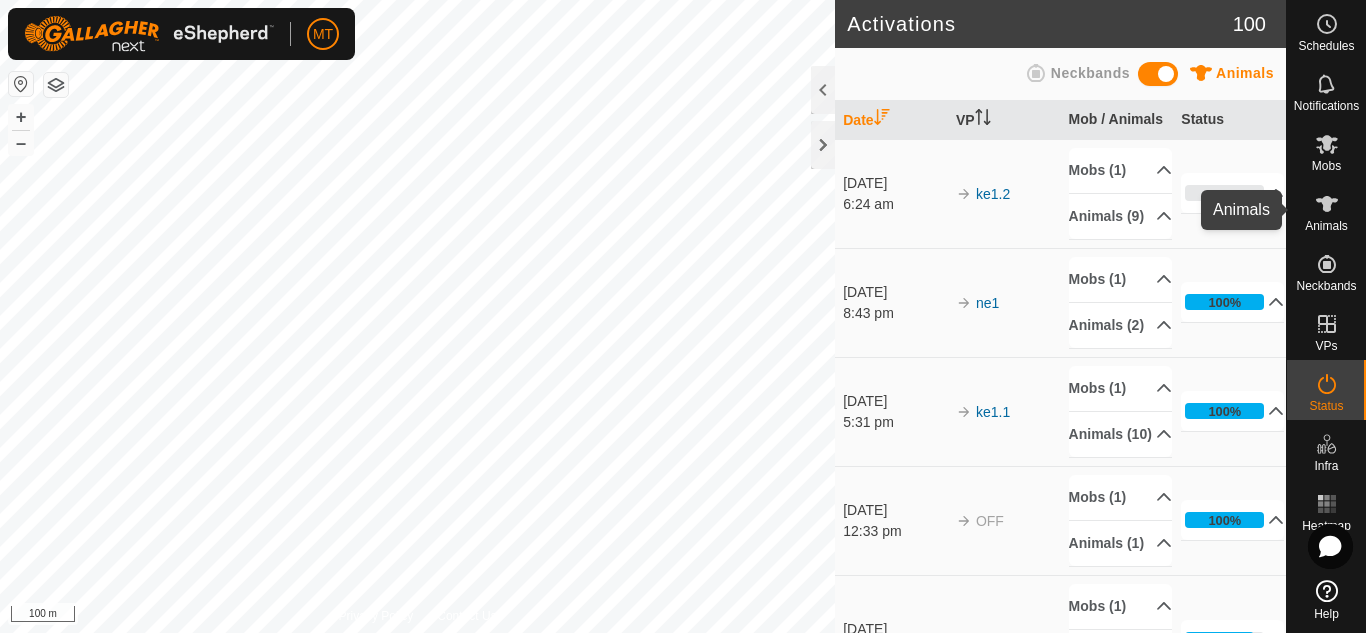 click at bounding box center (1327, 204) 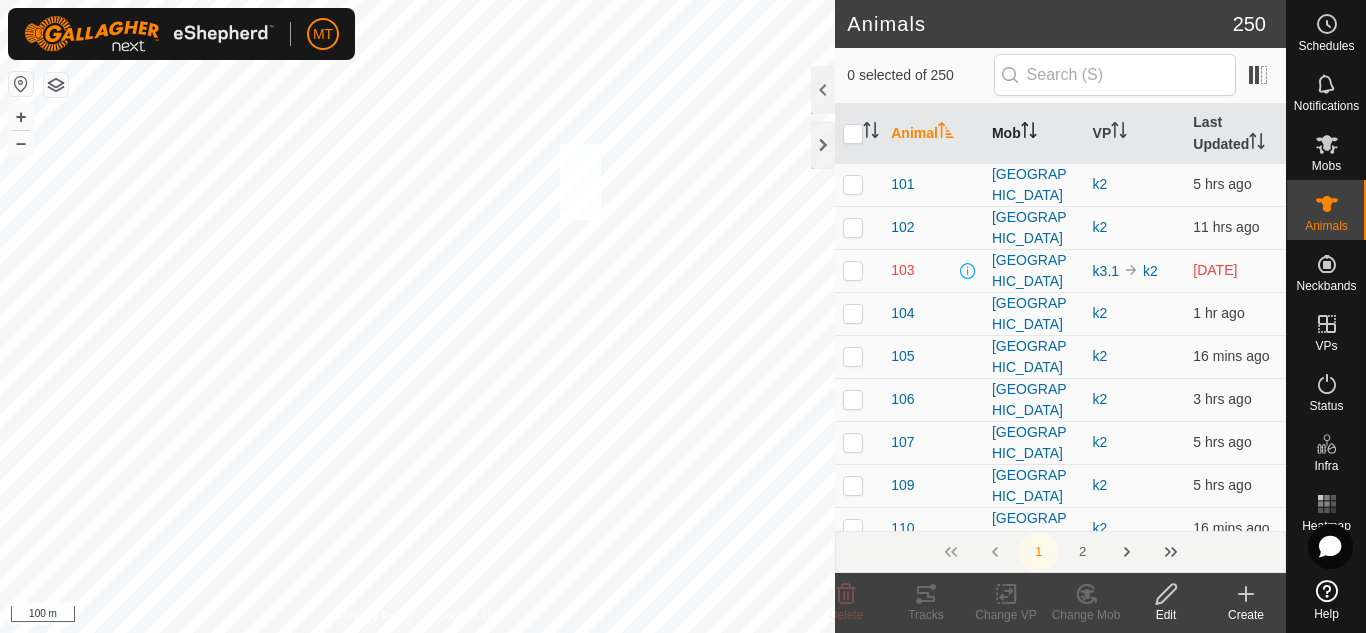 checkbox on "true" 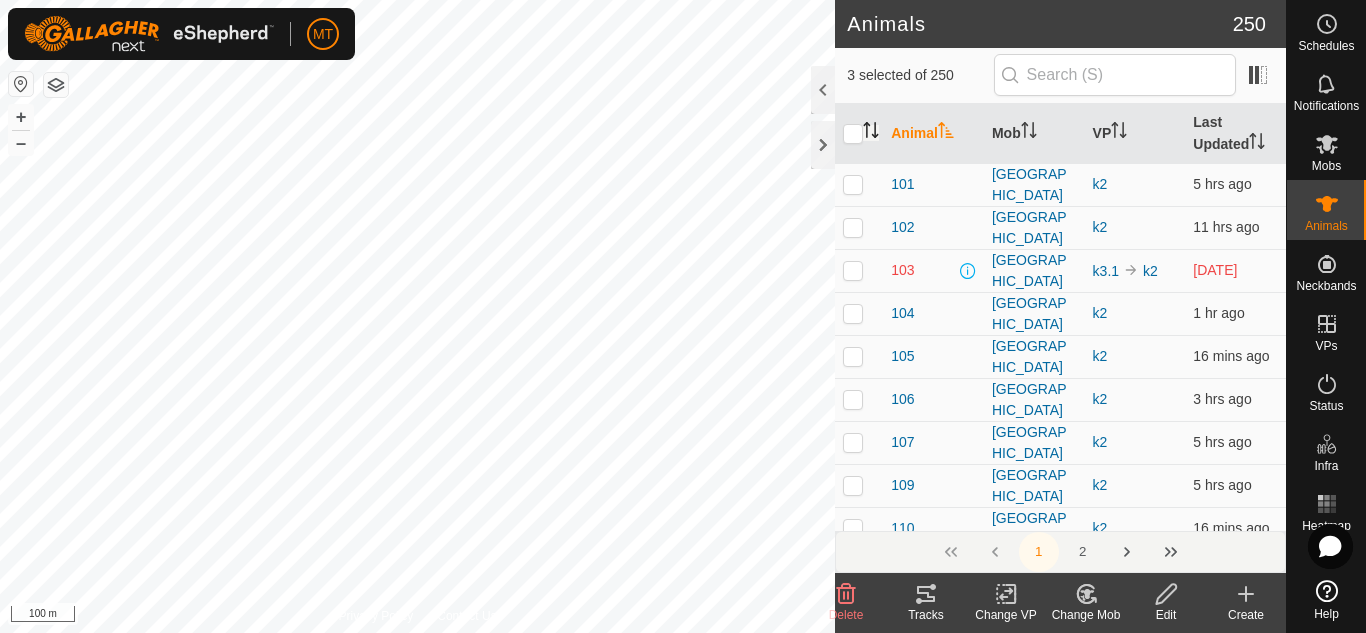click 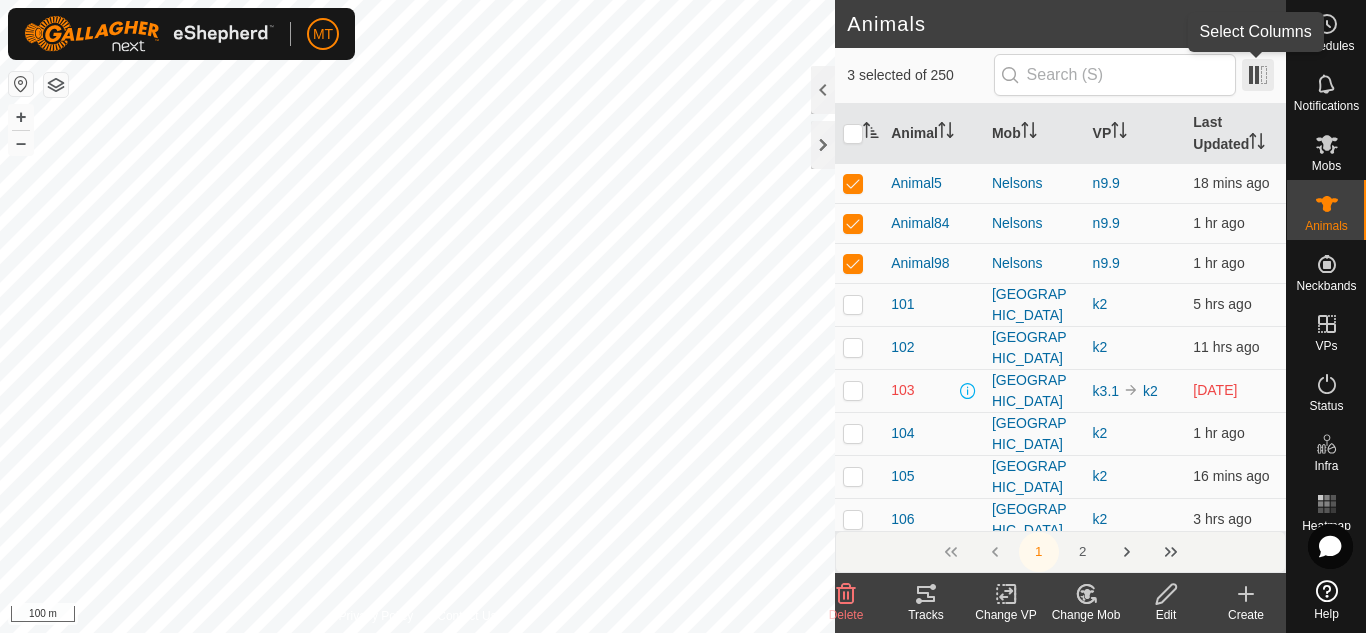 click at bounding box center (1258, 75) 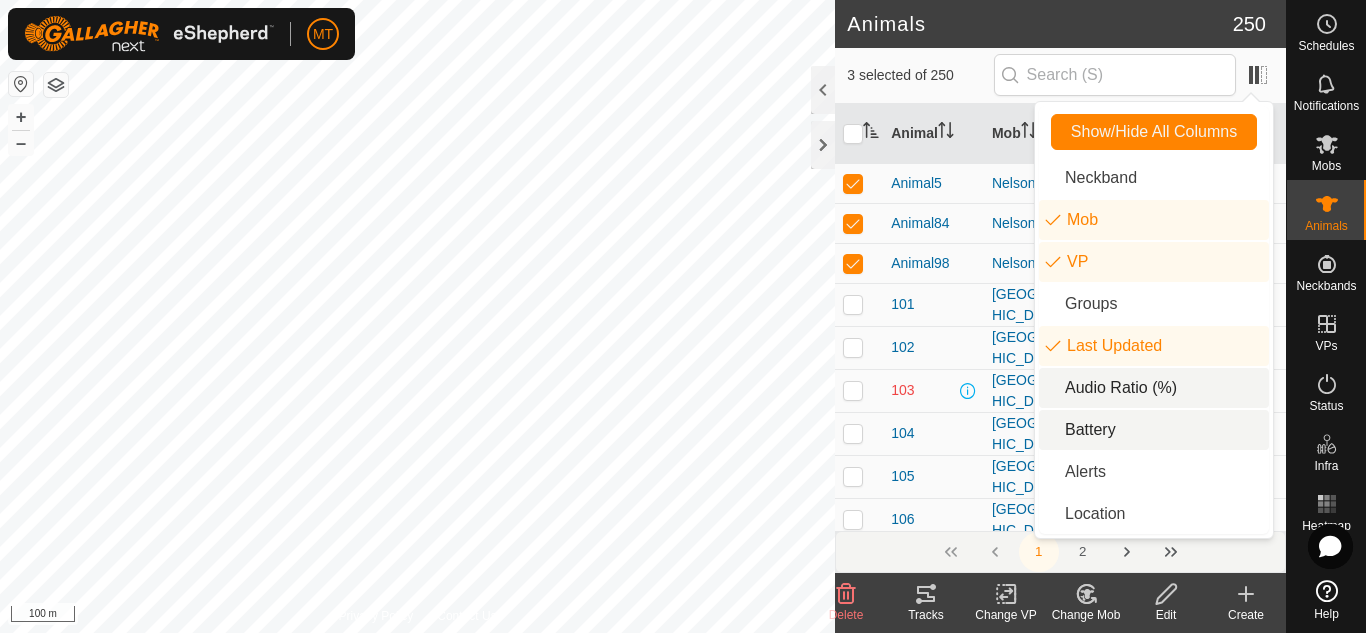 click on "Audio Ratio (%)" at bounding box center [1154, 388] 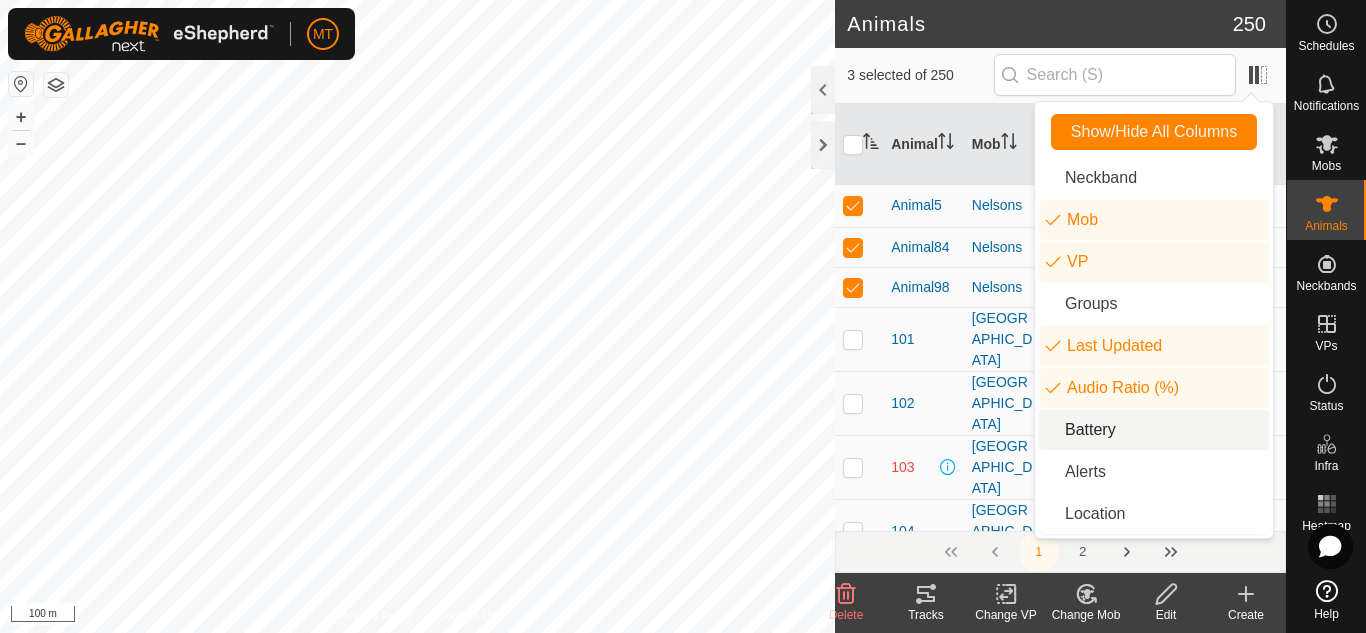 click on "Battery" at bounding box center [1154, 430] 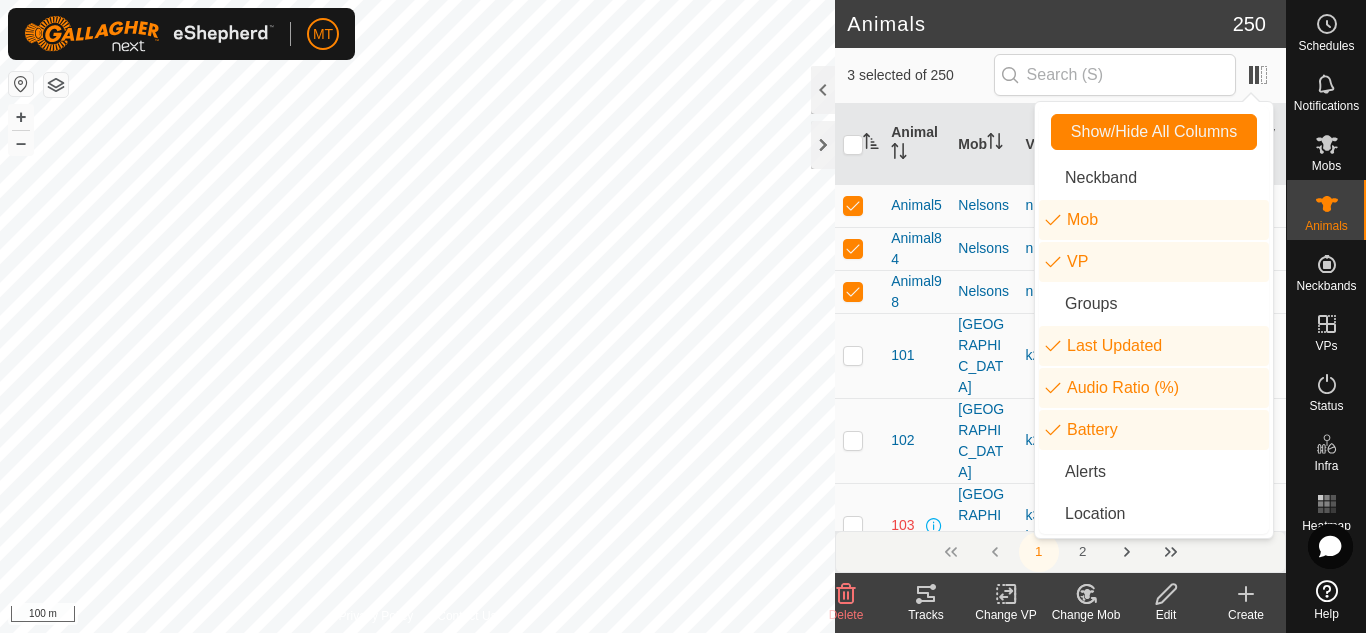 click on "Animals" 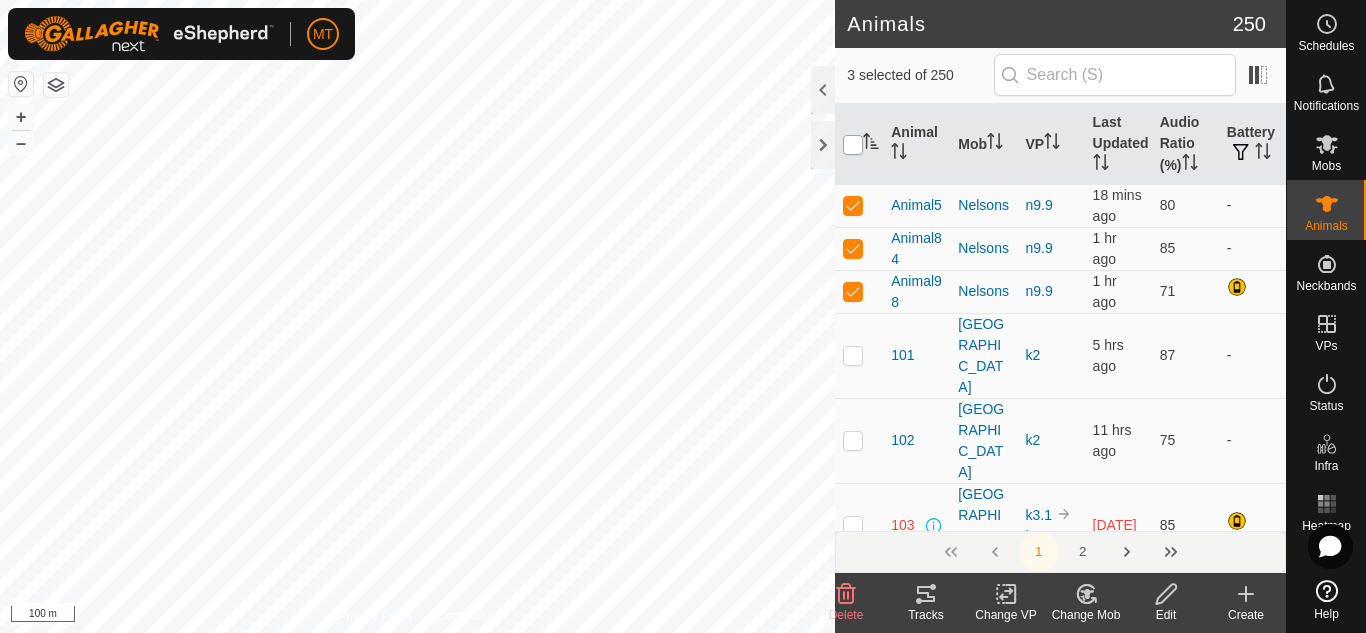 click at bounding box center [853, 145] 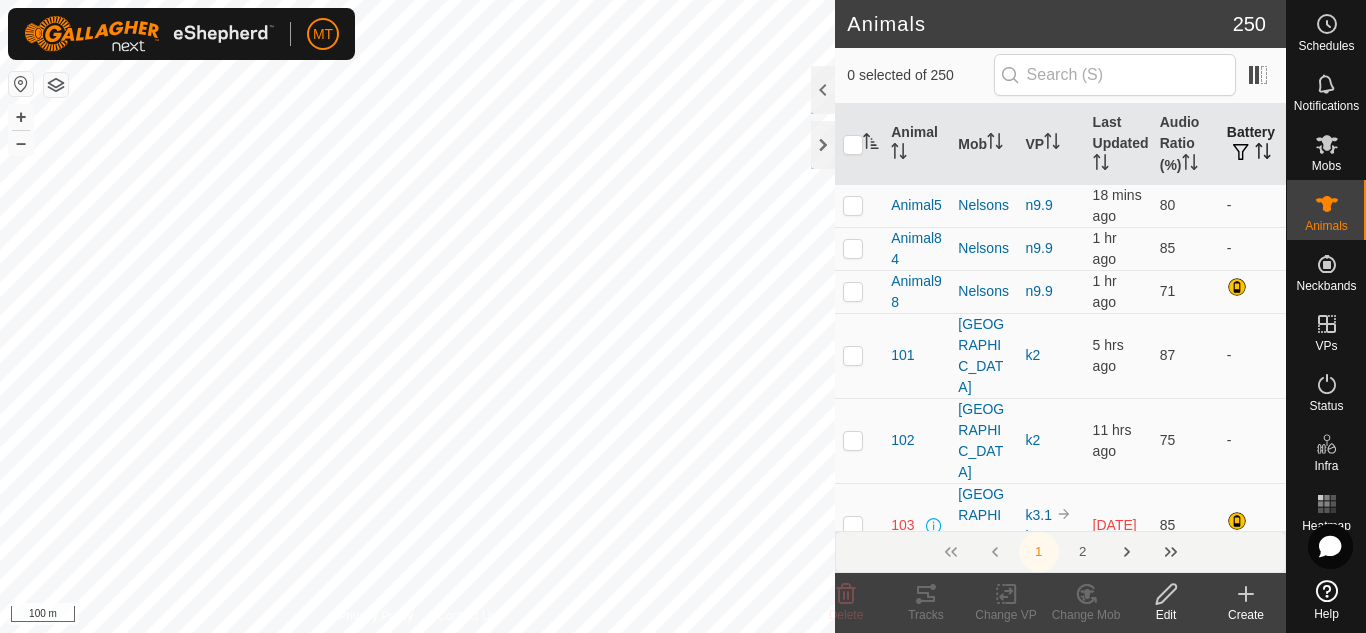 click 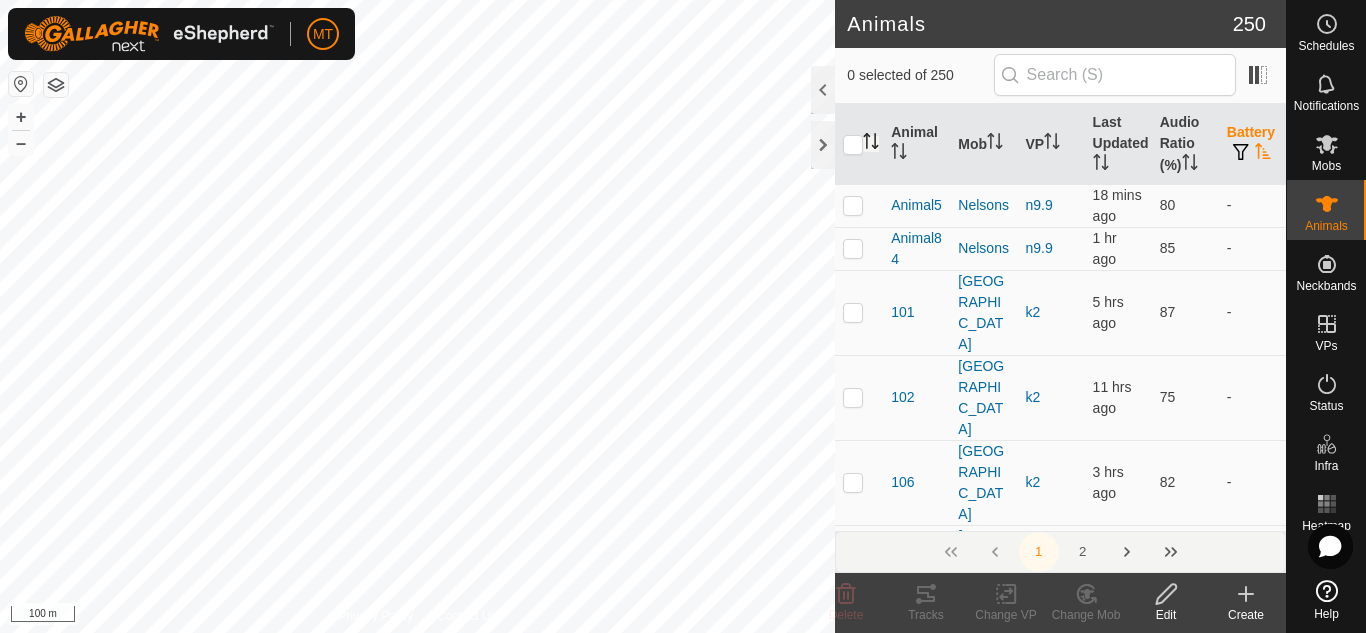 click 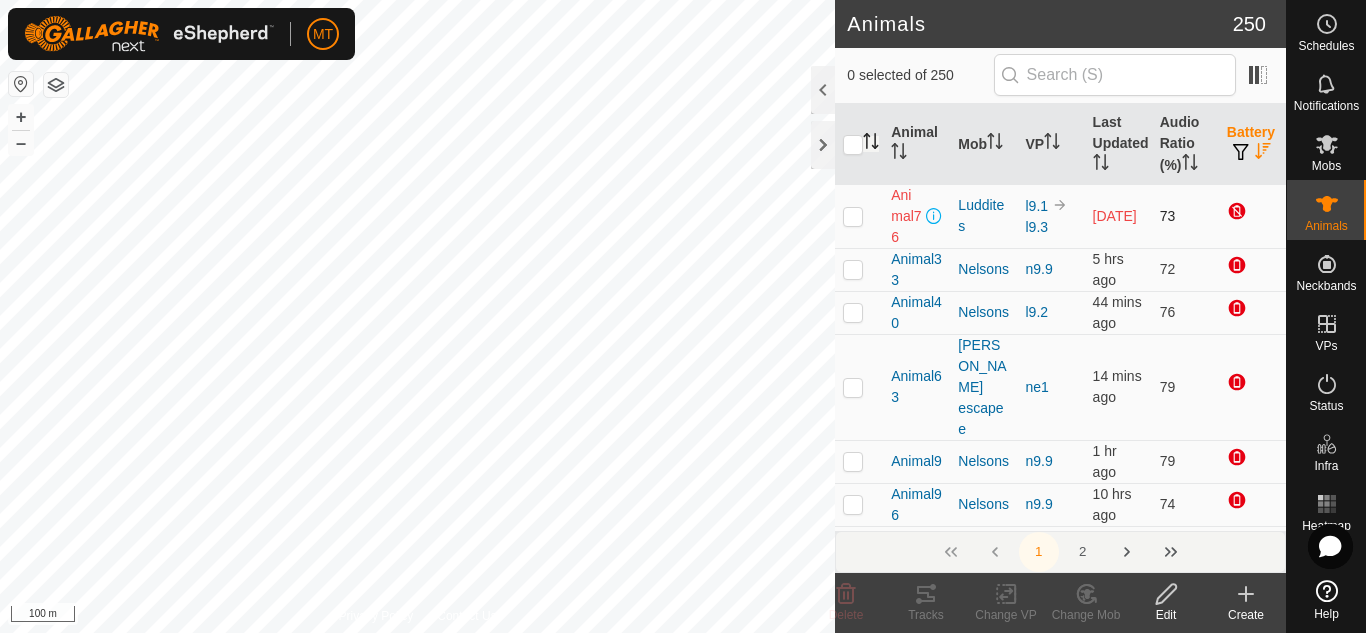 click at bounding box center [853, 216] 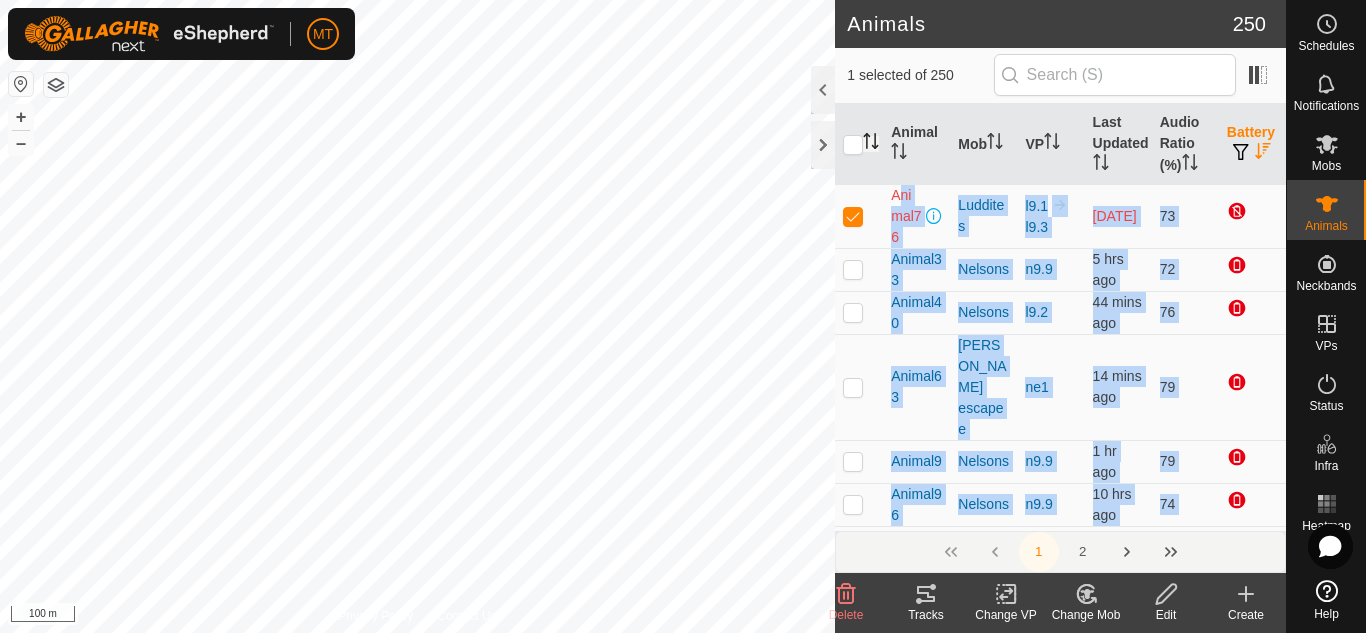 click at bounding box center [853, 547] 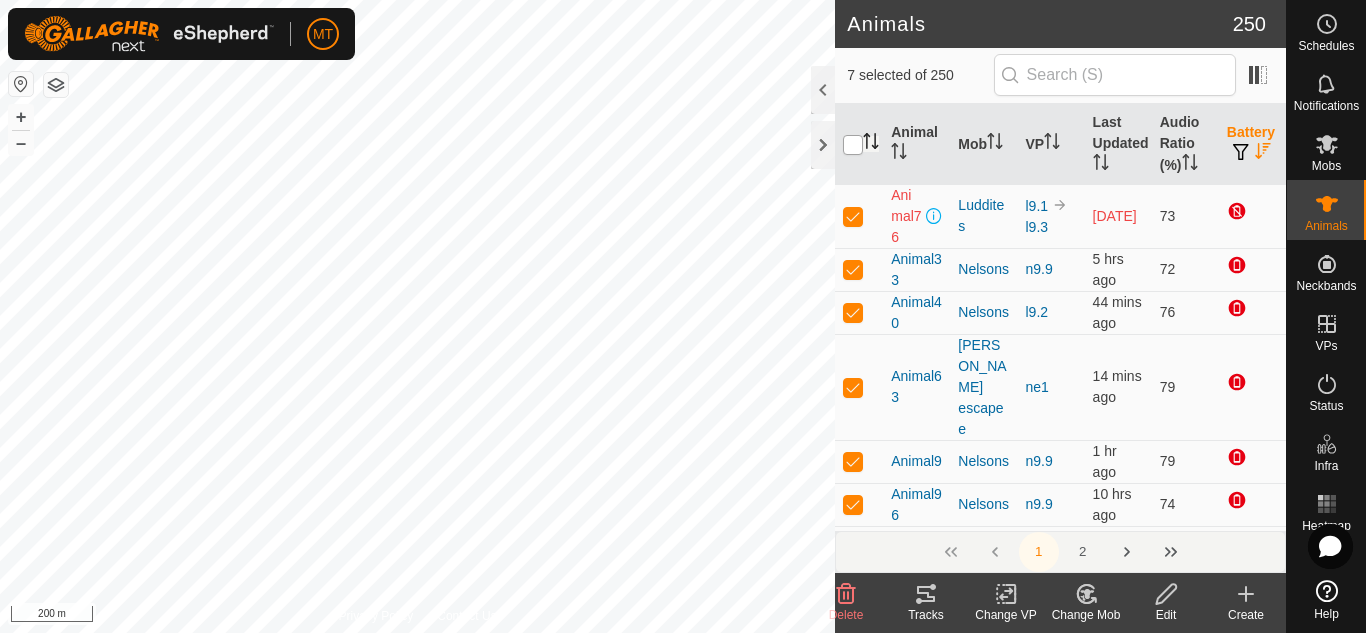 click at bounding box center [853, 145] 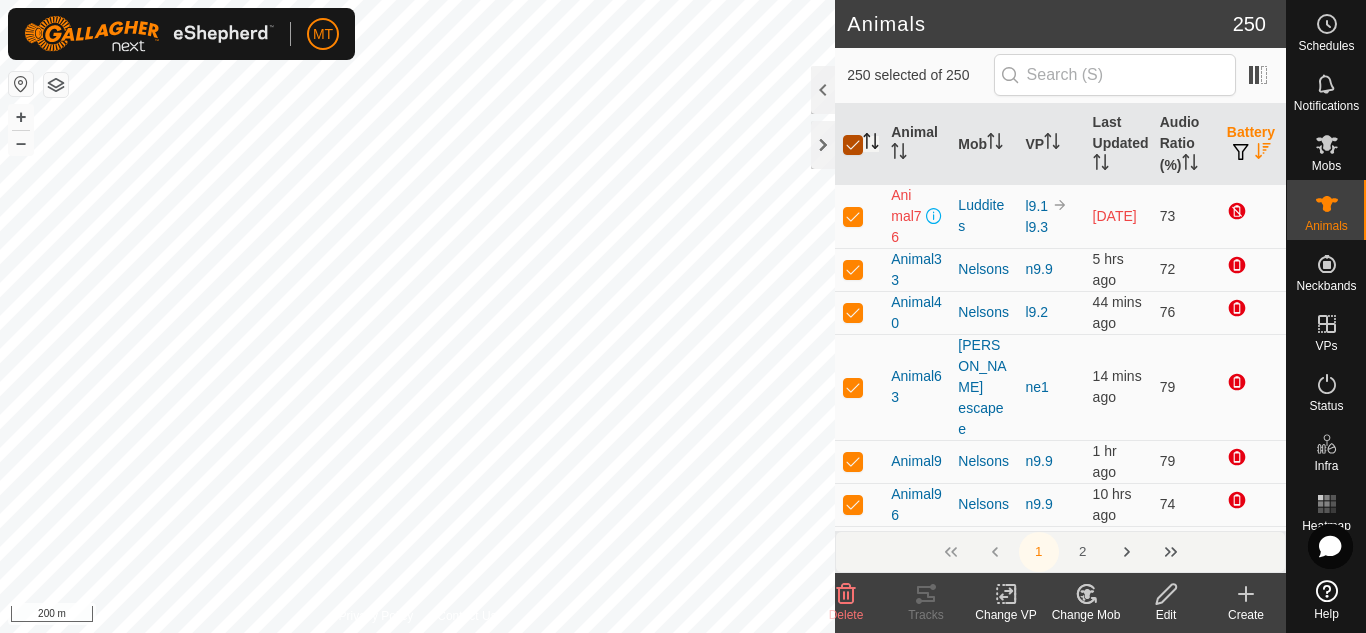 click at bounding box center [853, 145] 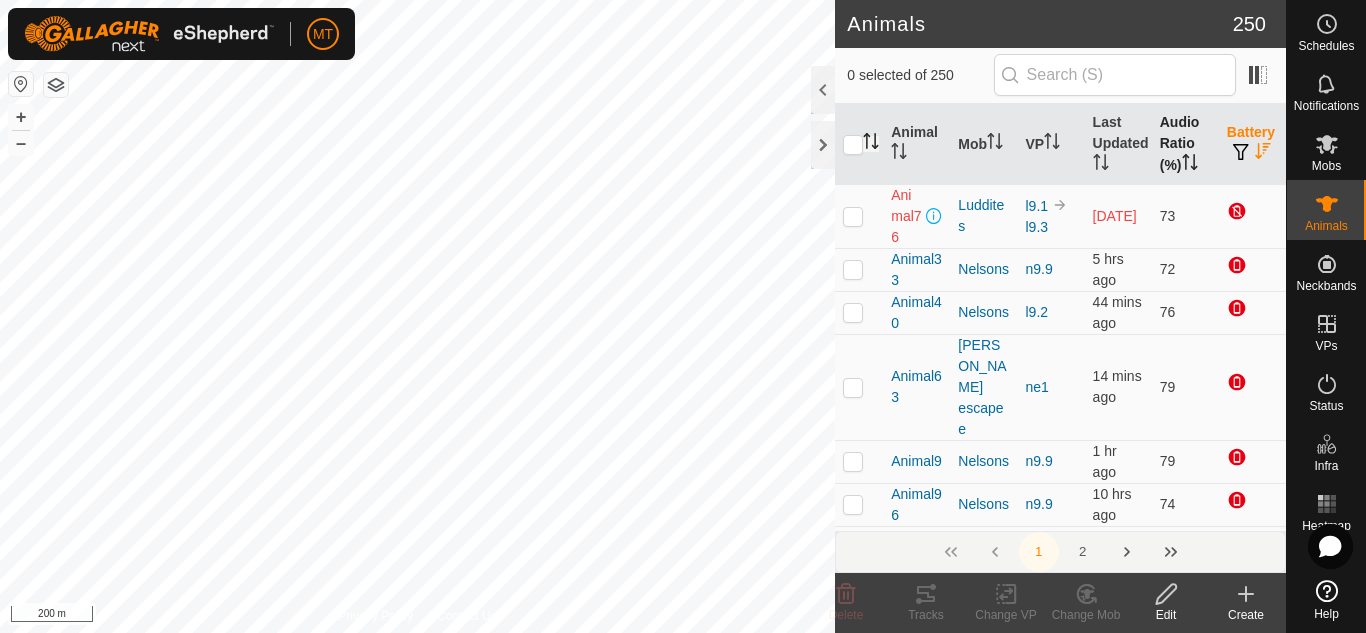 click 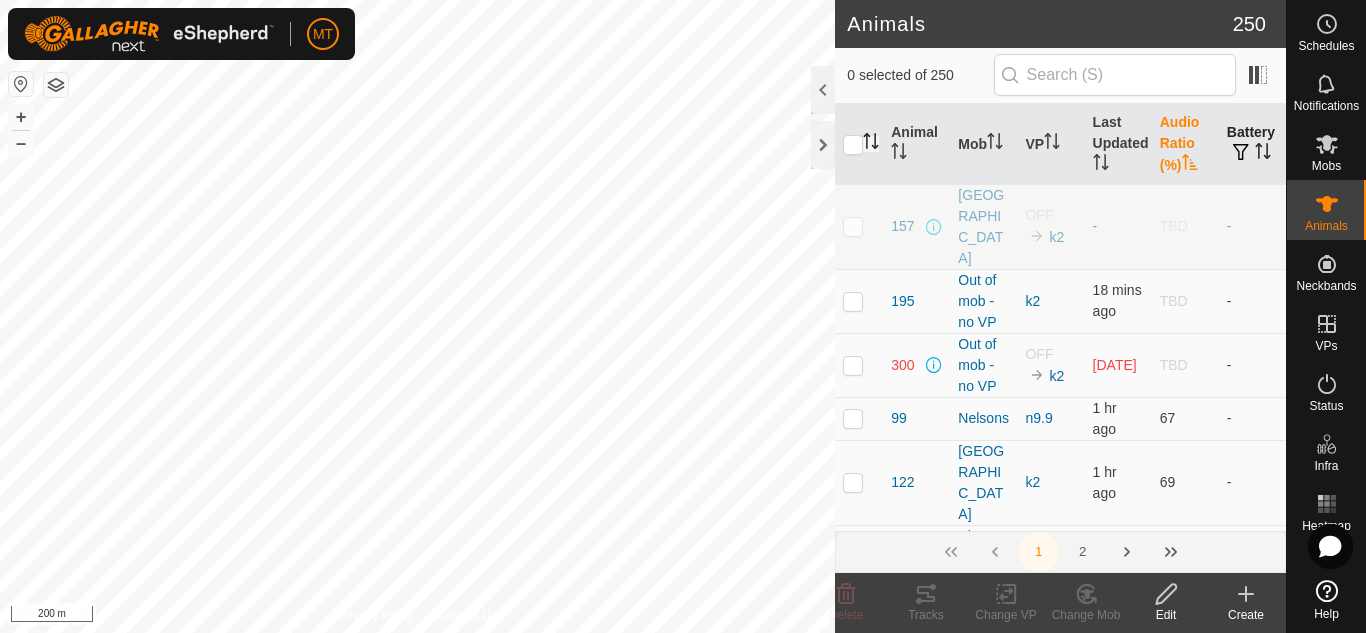 click 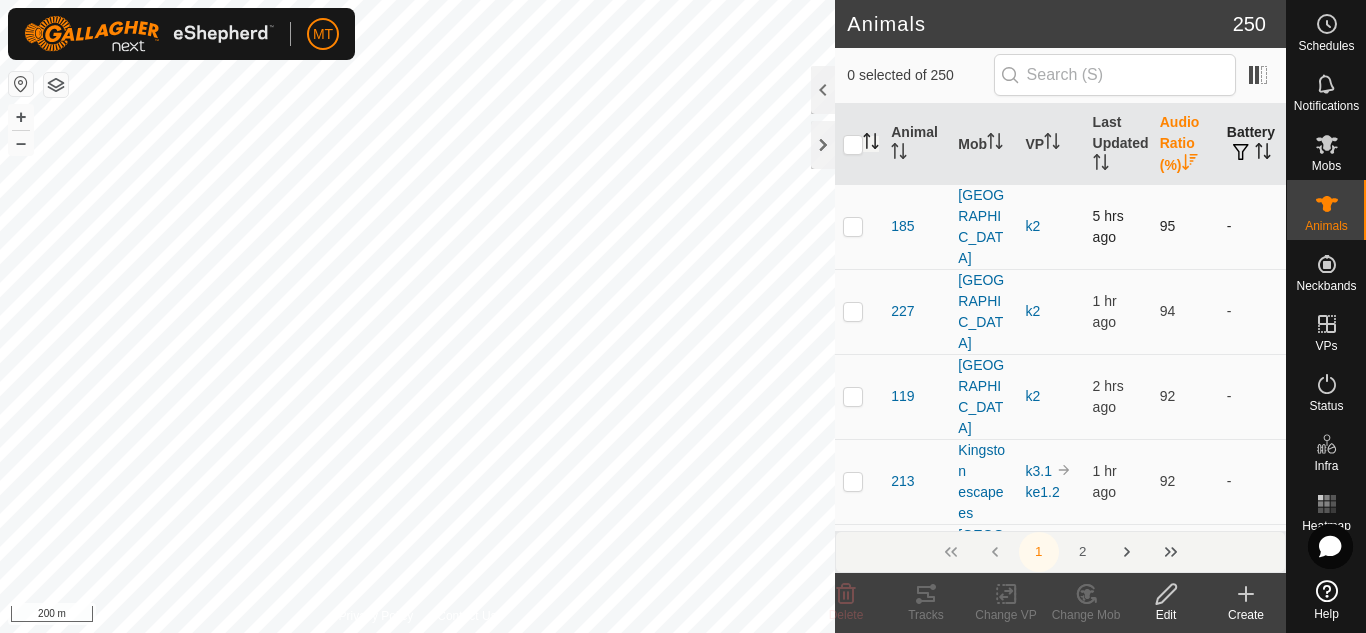 click at bounding box center [853, 226] 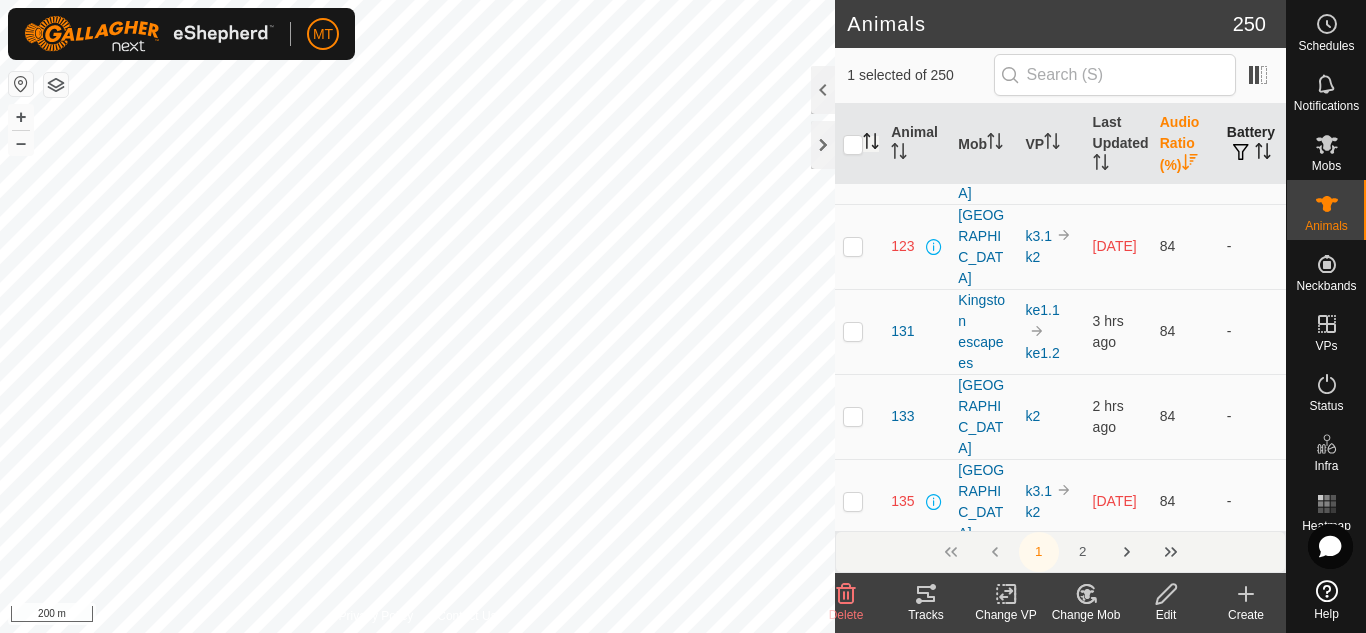 scroll, scrollTop: 7116, scrollLeft: 0, axis: vertical 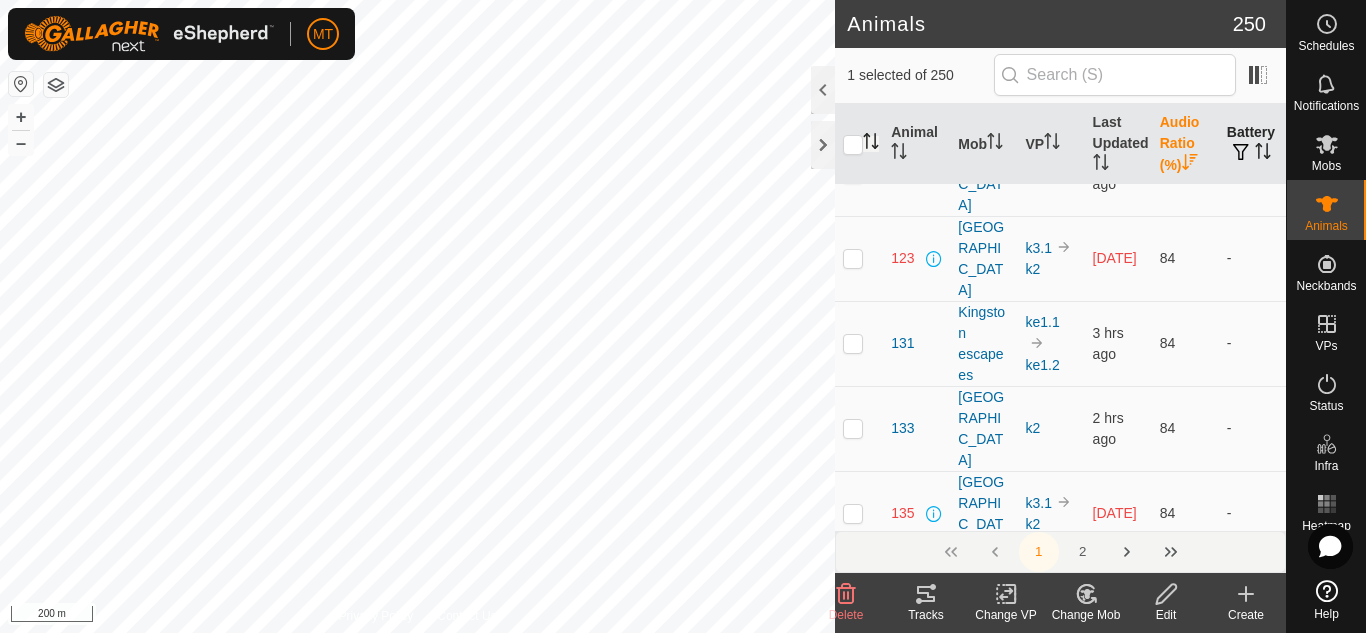 click at bounding box center [853, 4821] 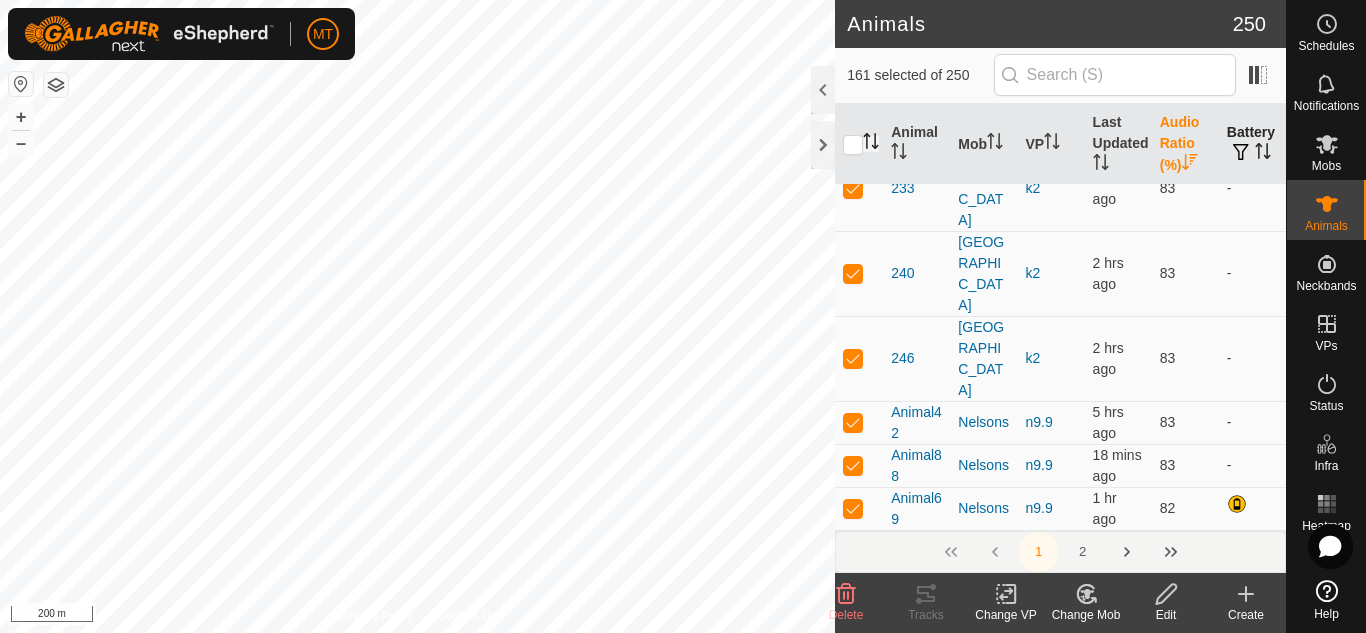 scroll, scrollTop: 8561, scrollLeft: 0, axis: vertical 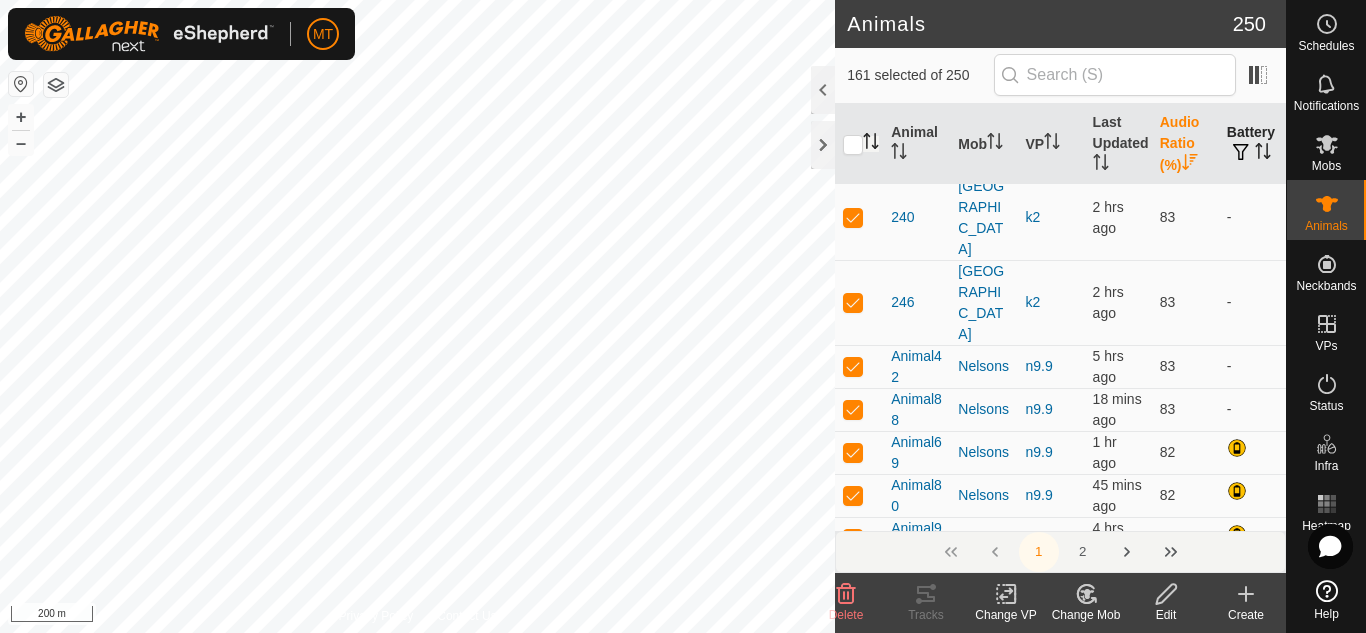 click at bounding box center [853, 5510] 